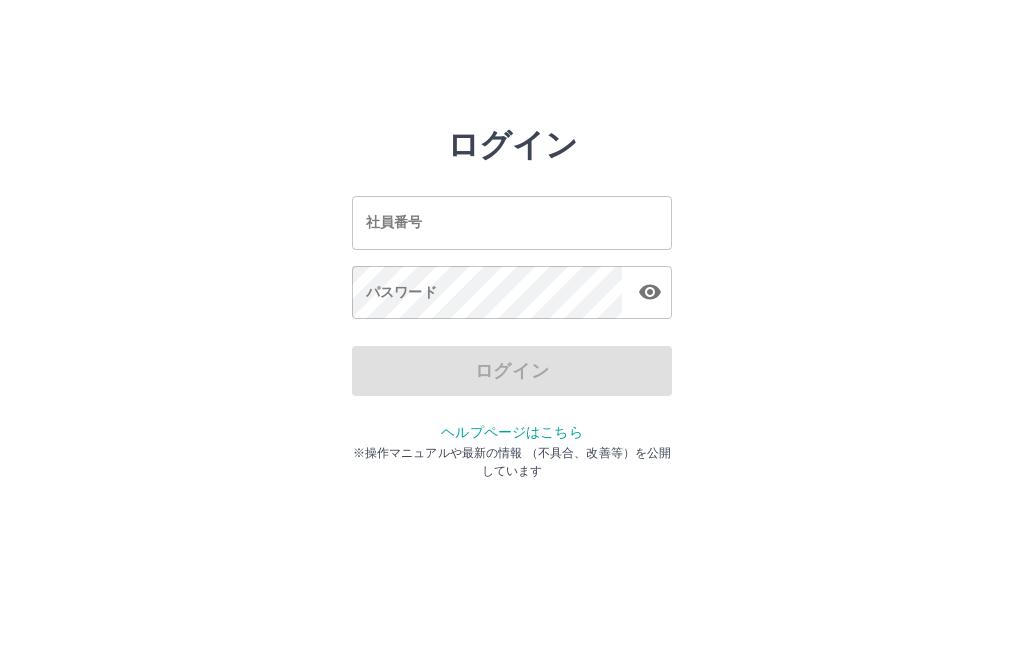 scroll, scrollTop: 0, scrollLeft: 0, axis: both 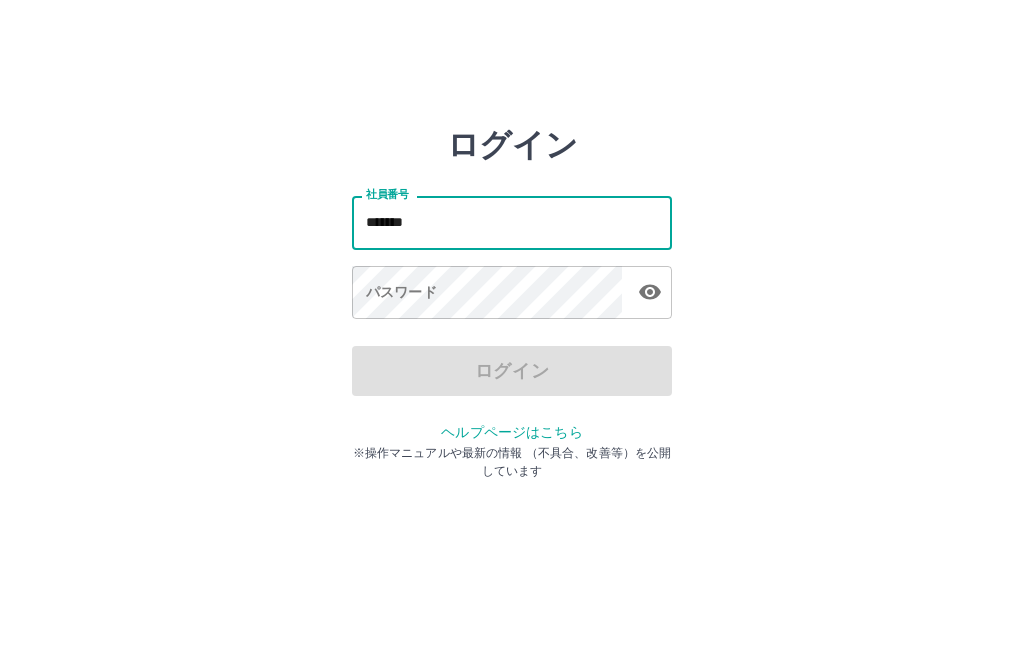 type on "*******" 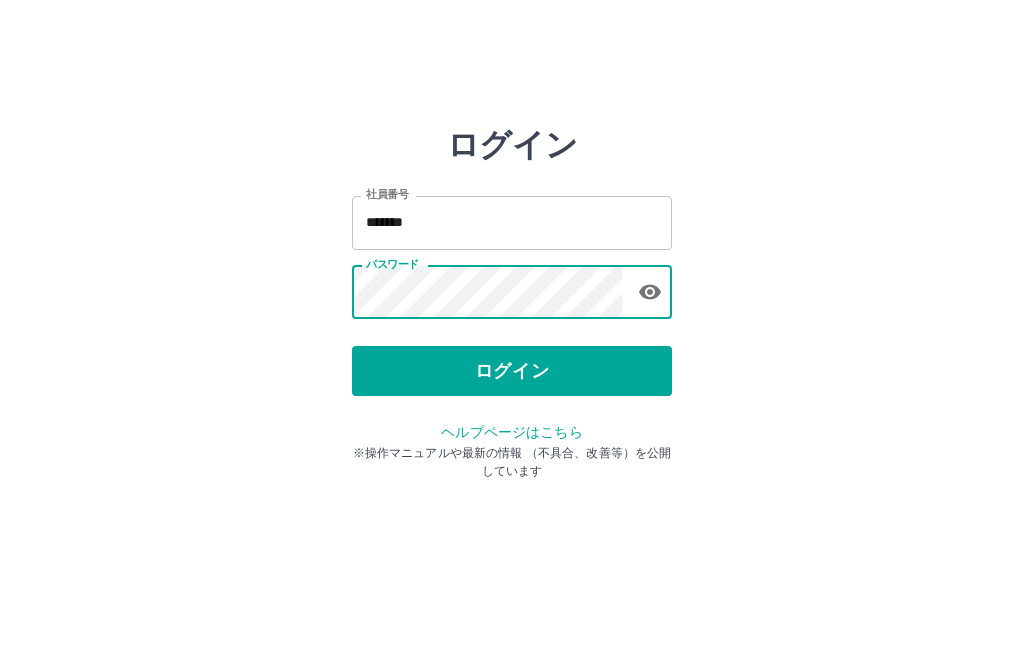 click on "ログイン 社員番号 ******* 社員番号 パスワード パスワード ログイン ヘルプページはこちら ※操作マニュアルや最新の情報 （不具合、改善等）を公開しています" at bounding box center [512, 223] 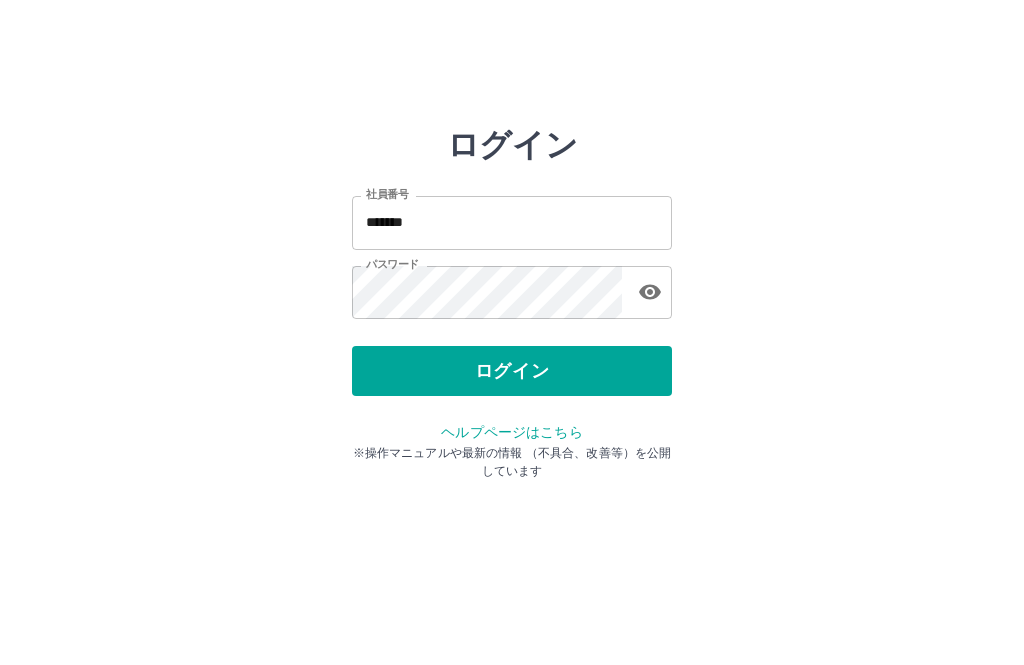 click on "ログイン" at bounding box center [512, 371] 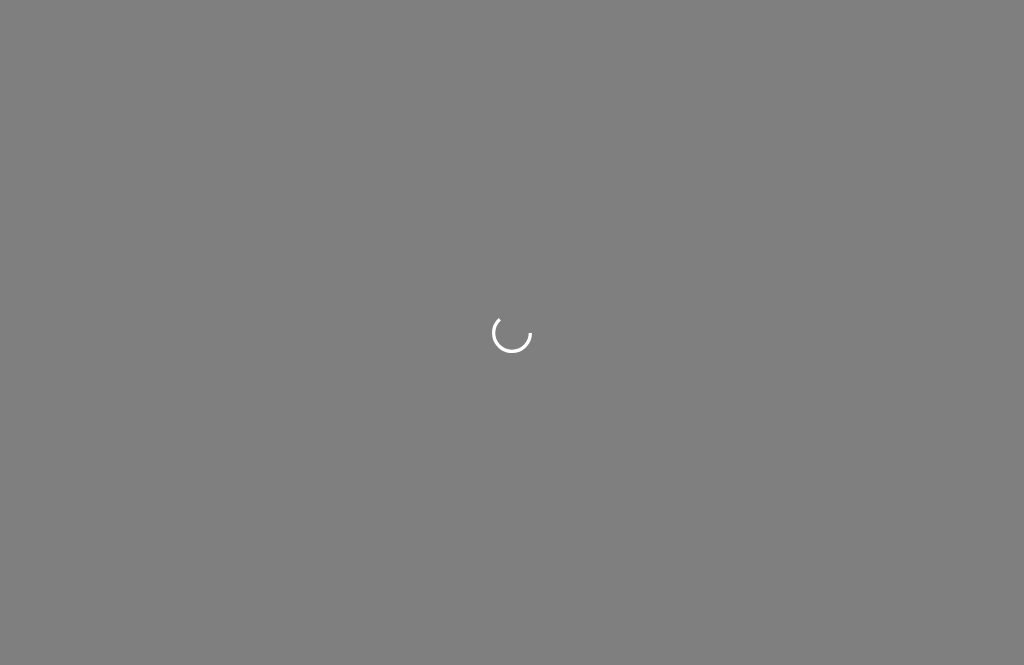 scroll, scrollTop: 0, scrollLeft: 0, axis: both 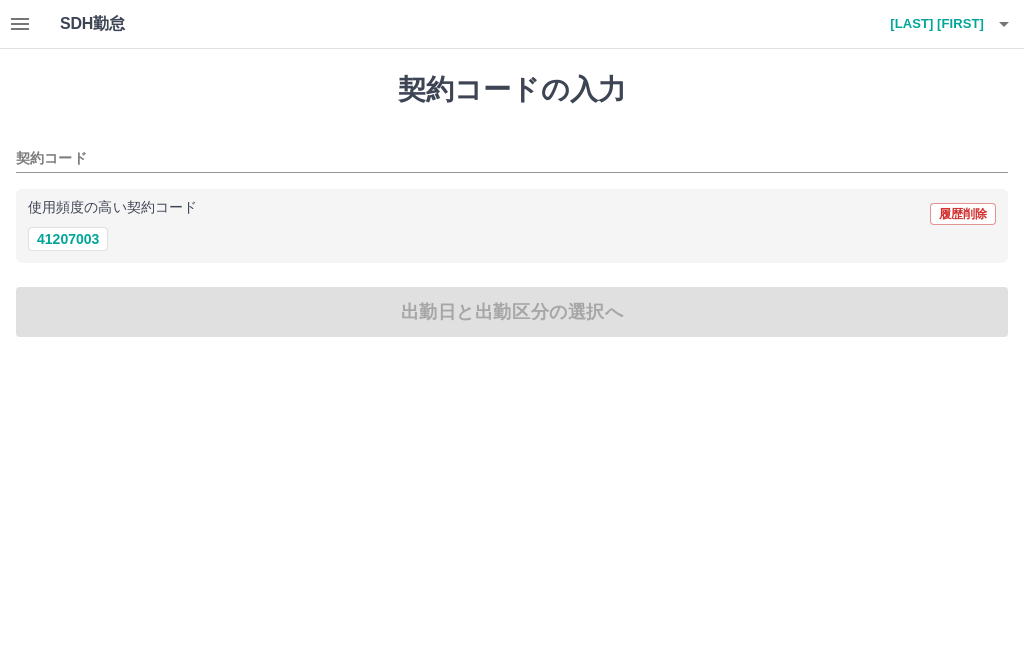 click on "41207003" at bounding box center (68, 239) 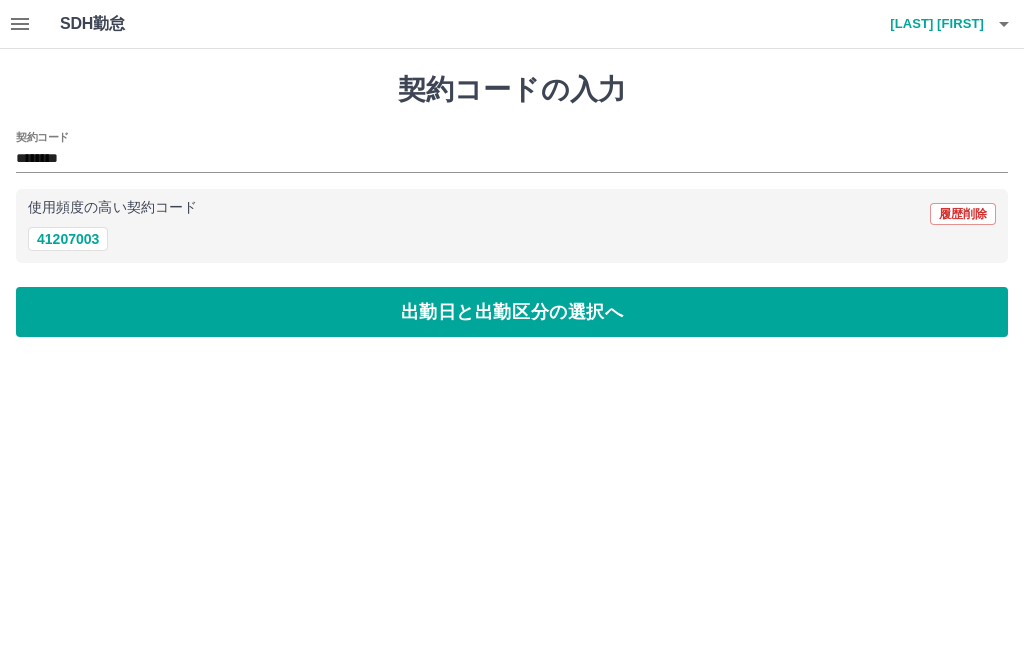 click on "出勤日と出勤区分の選択へ" at bounding box center [512, 312] 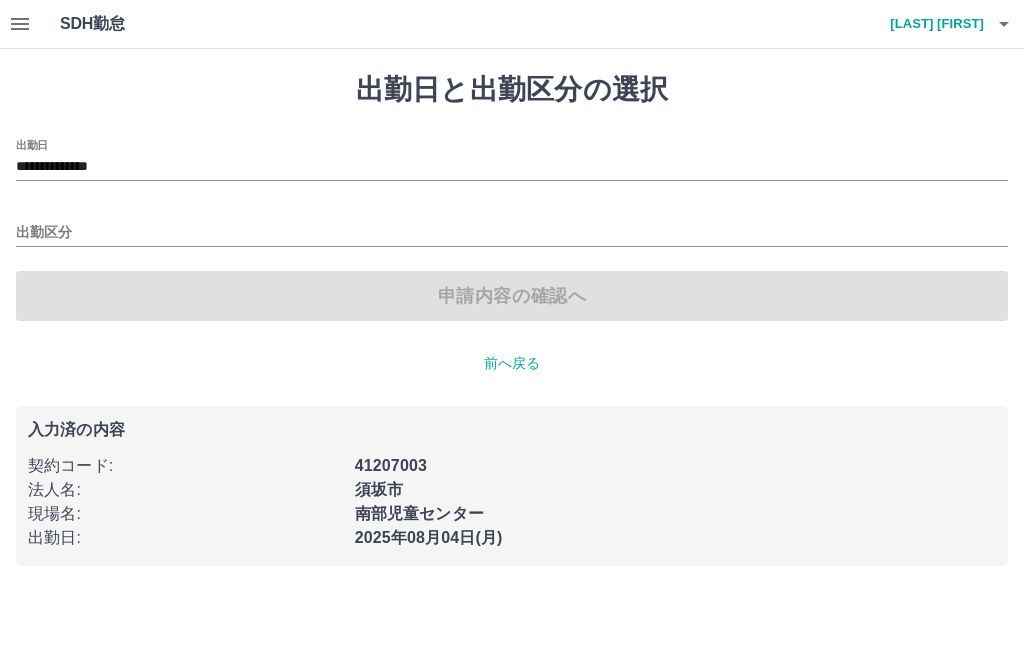 click on "出勤区分" at bounding box center (512, 226) 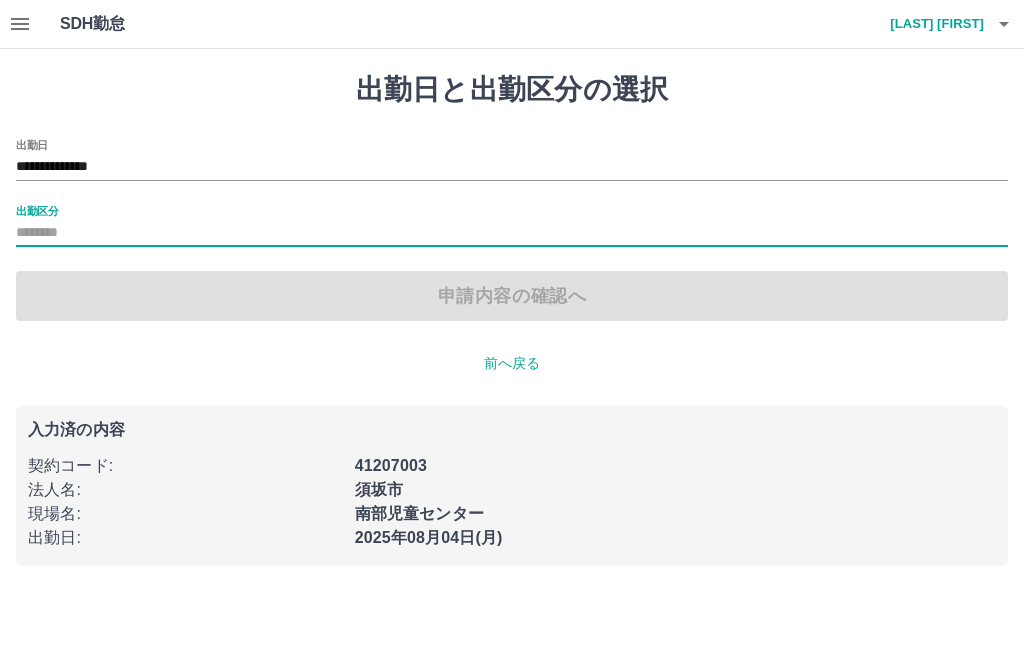 click on "出勤区分" at bounding box center (37, 210) 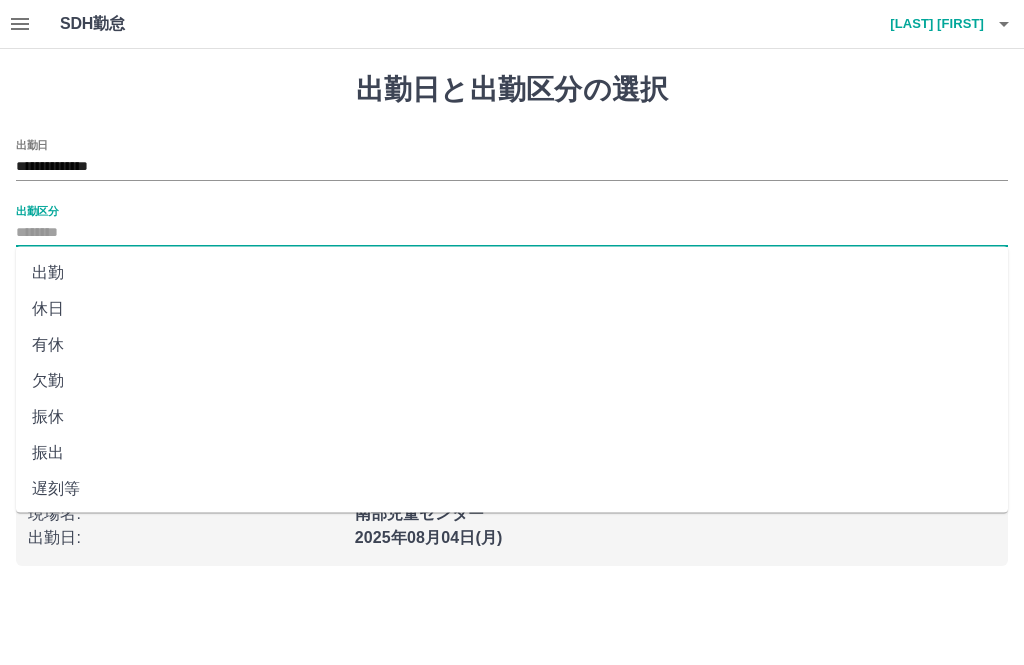 click on "出勤" at bounding box center [512, 273] 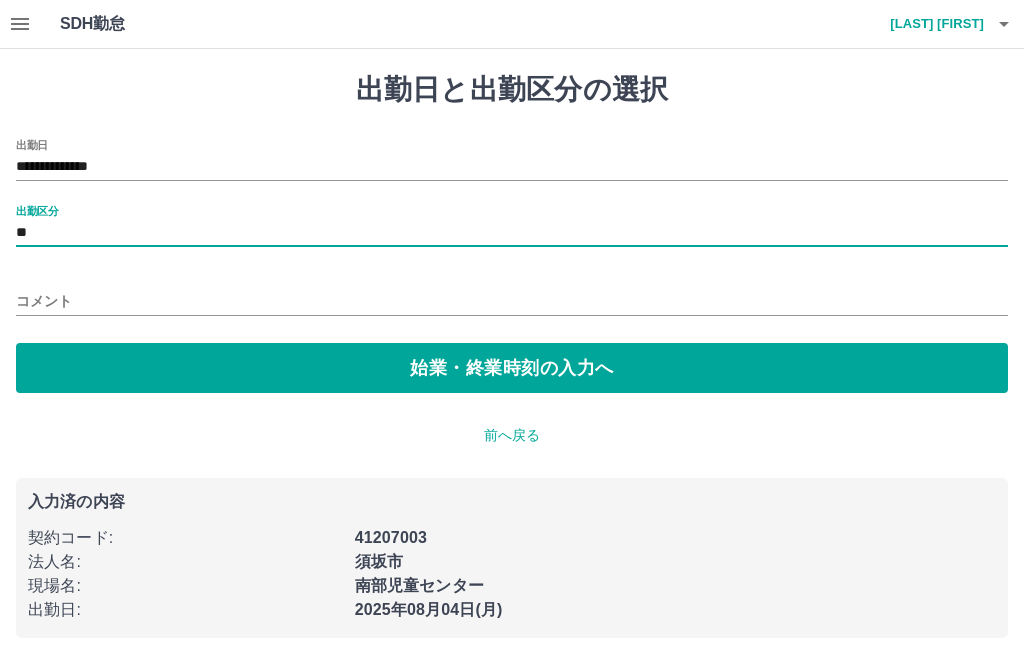 type on "**" 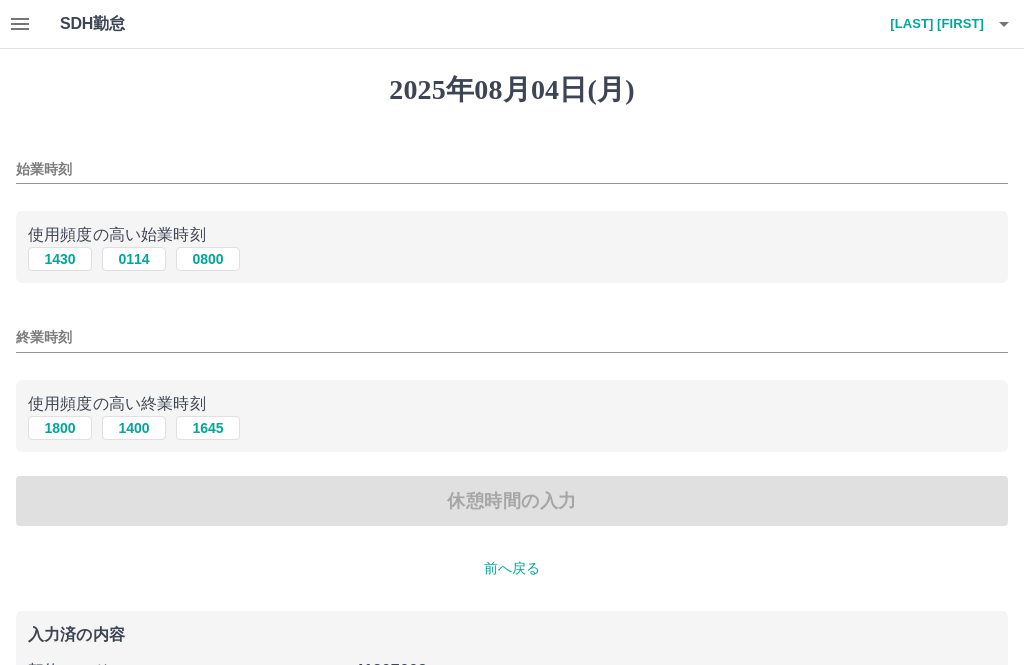 click on "始業時刻" at bounding box center [512, 163] 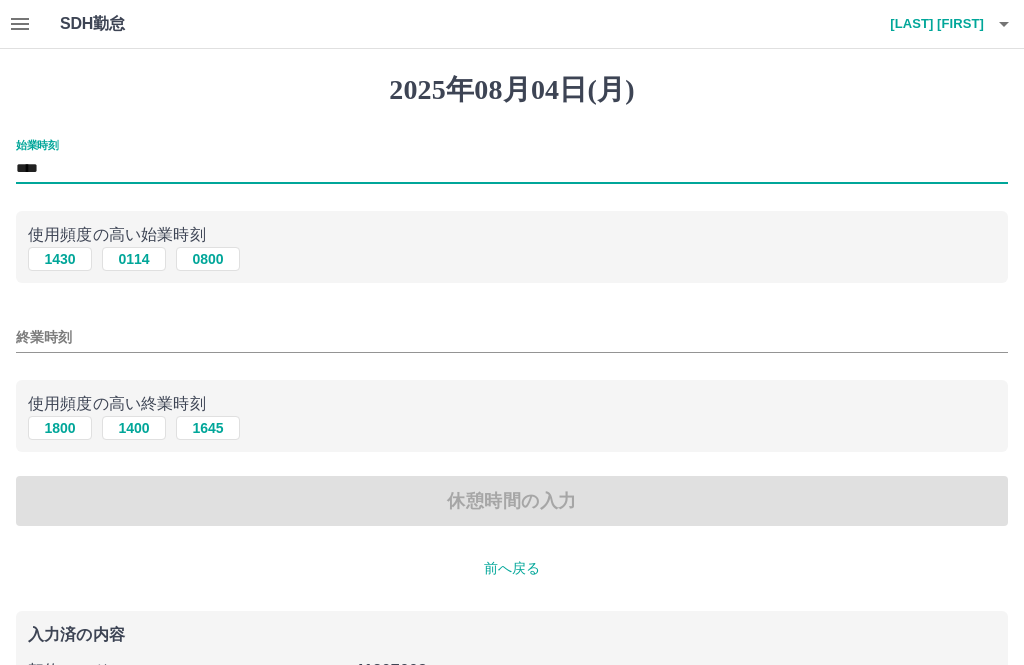 type on "****" 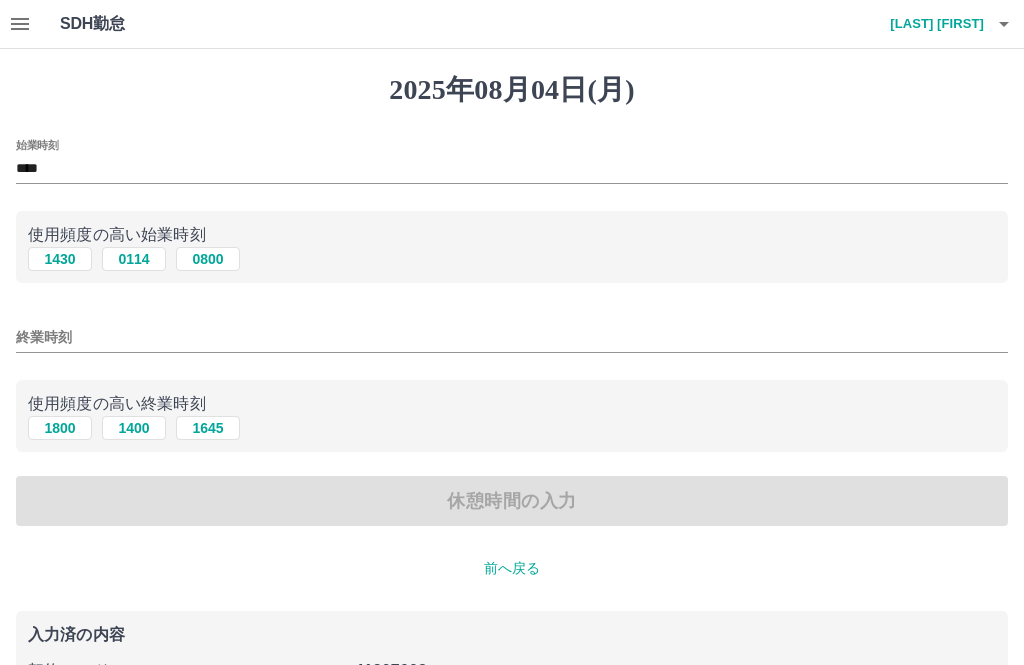 click on "終業時刻" at bounding box center (512, 337) 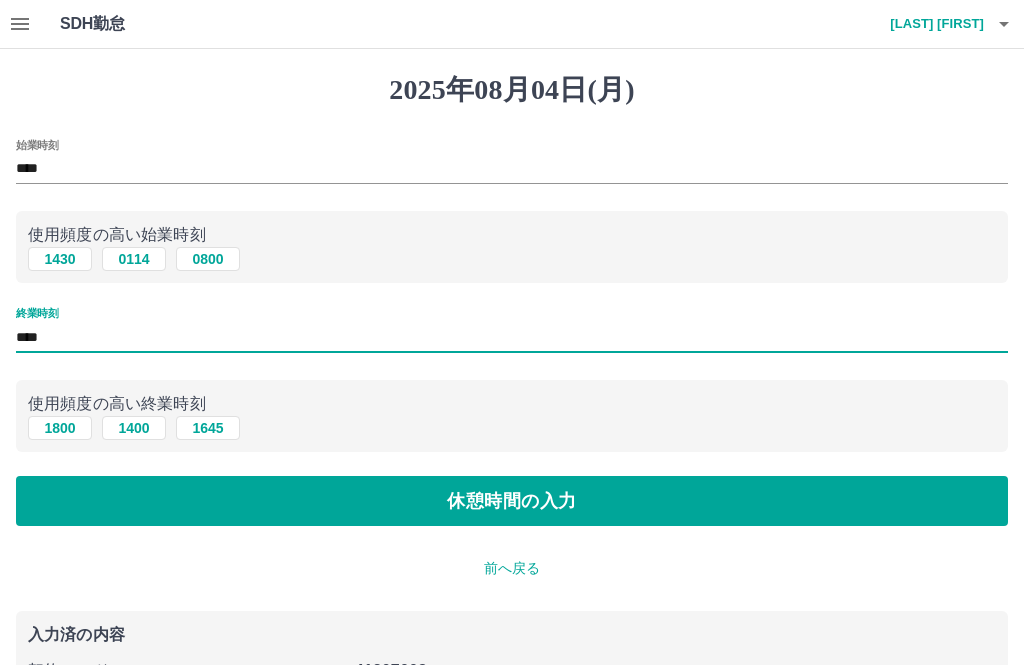 type on "****" 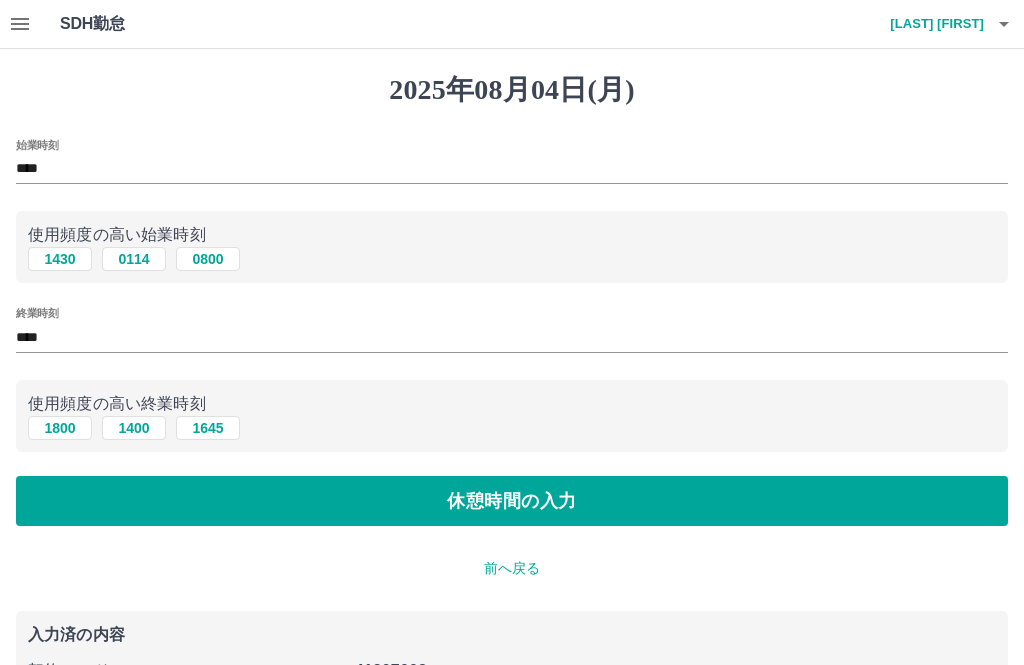 click on "休憩時間の入力" at bounding box center (512, 501) 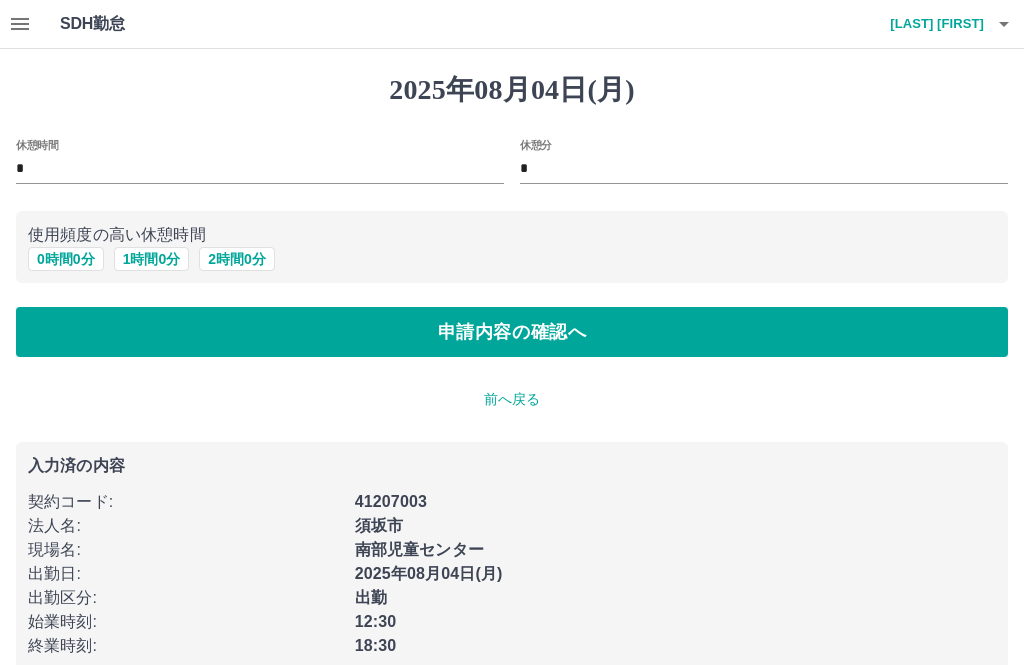 click on "0 時間 0 分" at bounding box center (66, 259) 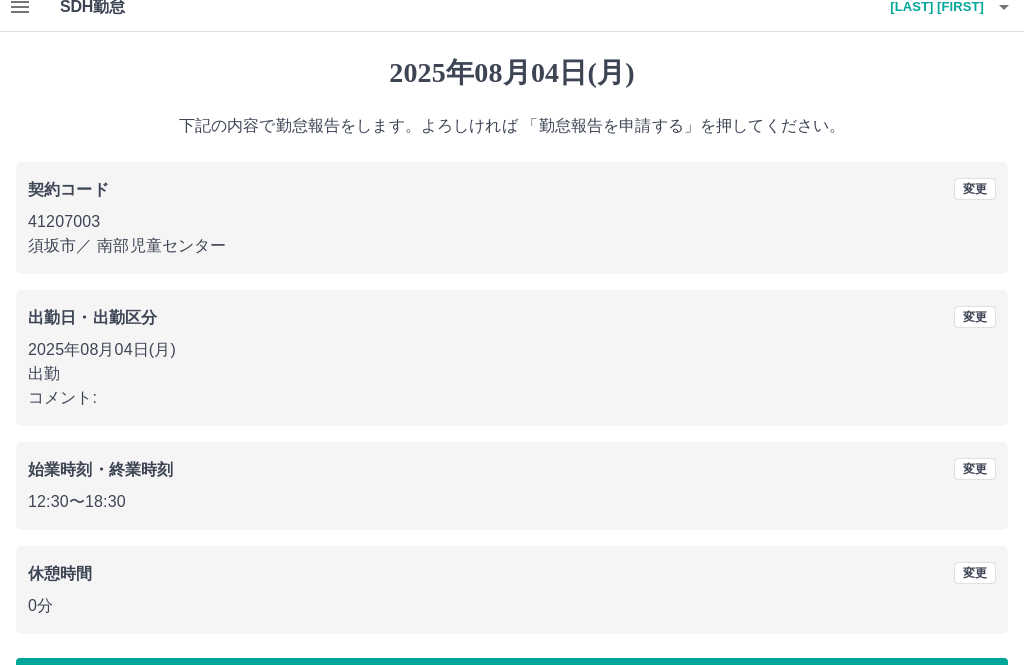 scroll, scrollTop: 19, scrollLeft: 0, axis: vertical 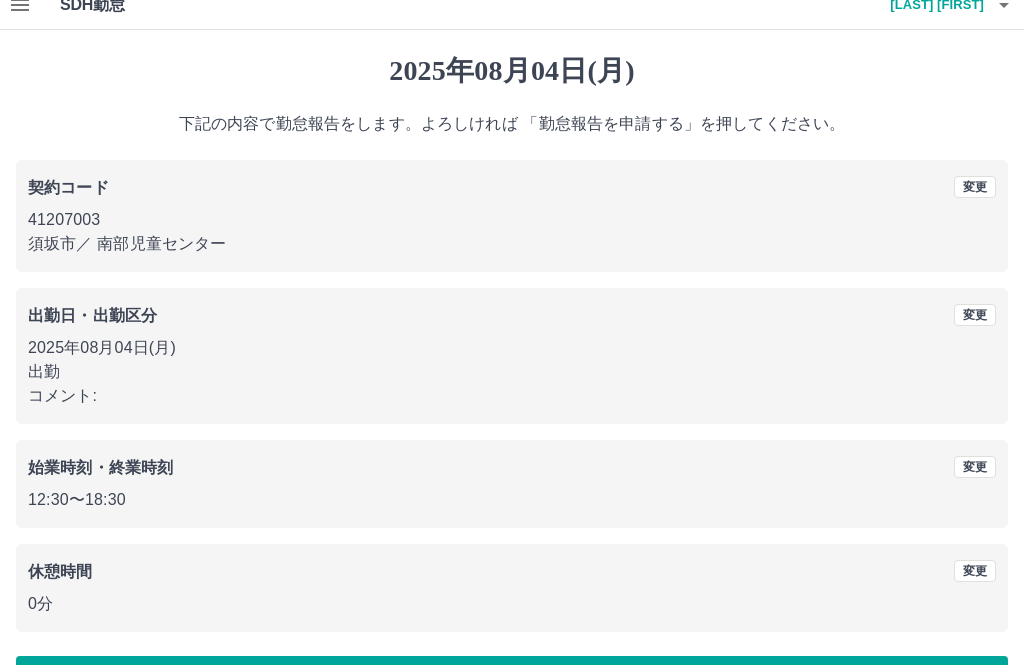 click on "勤怠報告を申請する" at bounding box center (512, 681) 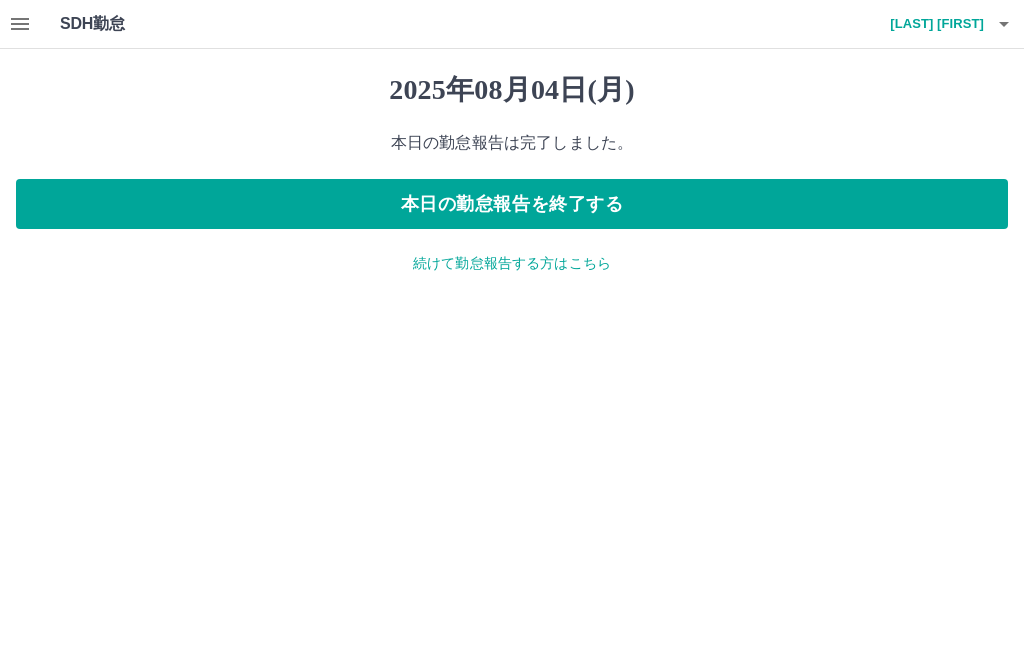 scroll, scrollTop: 0, scrollLeft: 0, axis: both 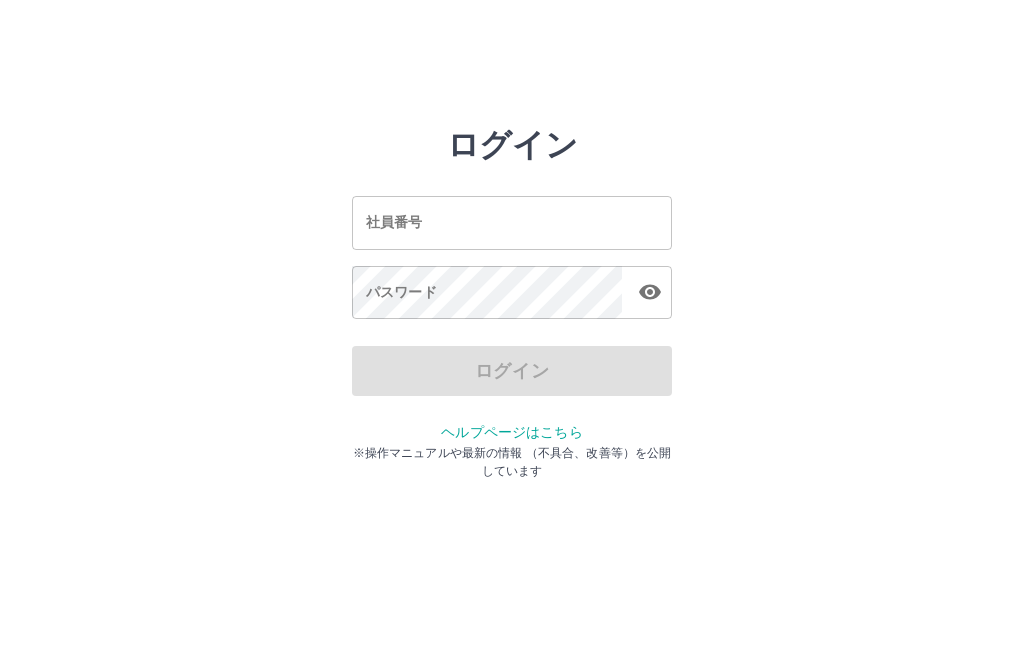 click on "社員番号" at bounding box center (512, 222) 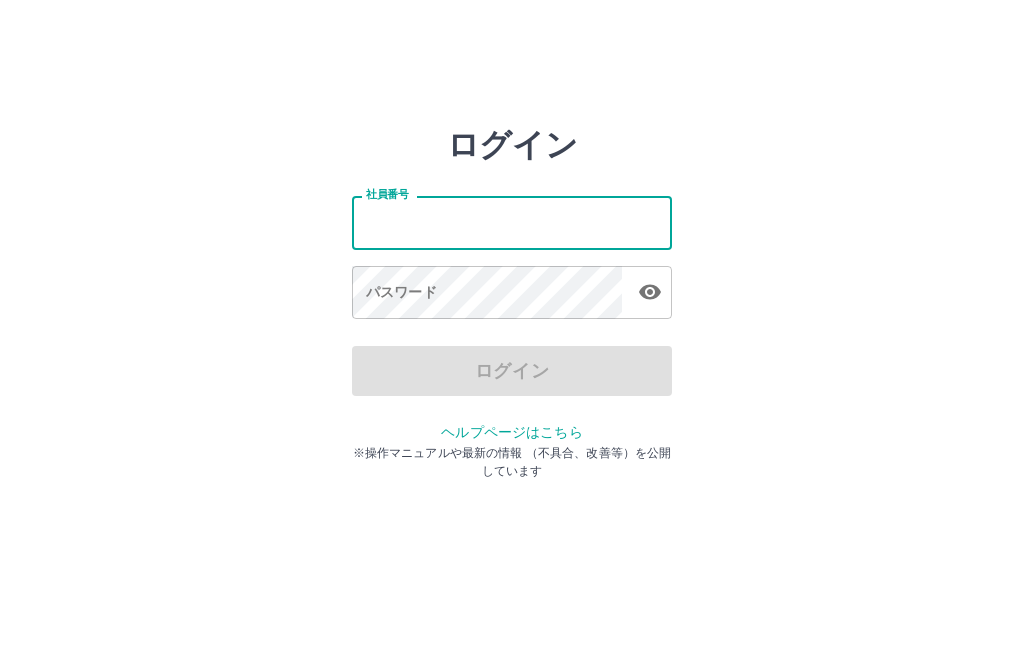 type on "*******" 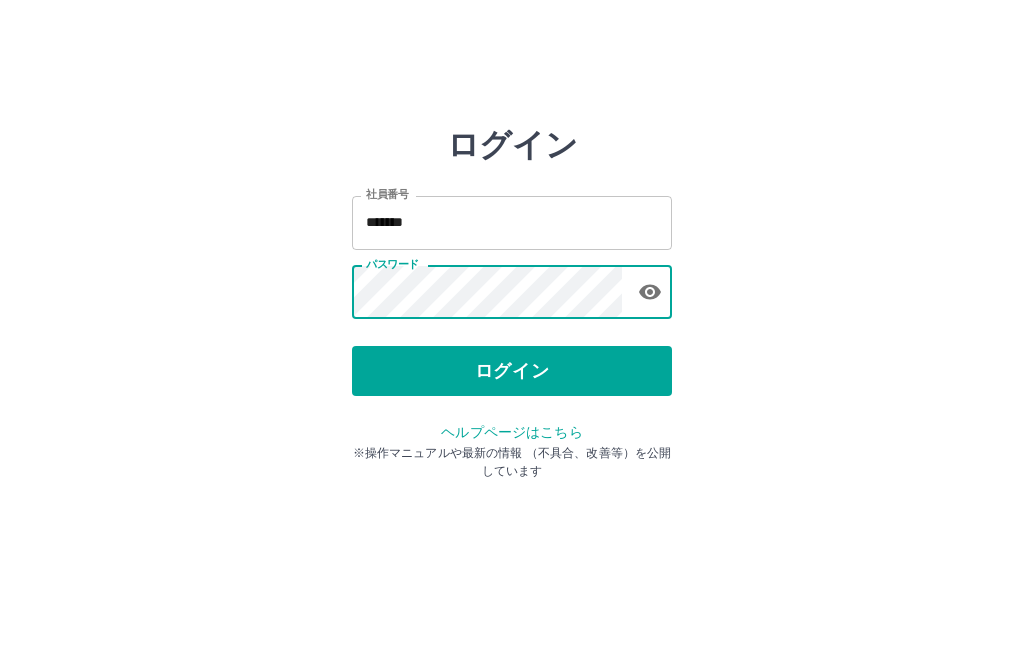 click on "ログイン 社員番号 ******* 社員番号 パスワード パスワード ログイン ヘルプページはこちら ※操作マニュアルや最新の情報 （不具合、改善等）を公開しています" at bounding box center (512, 223) 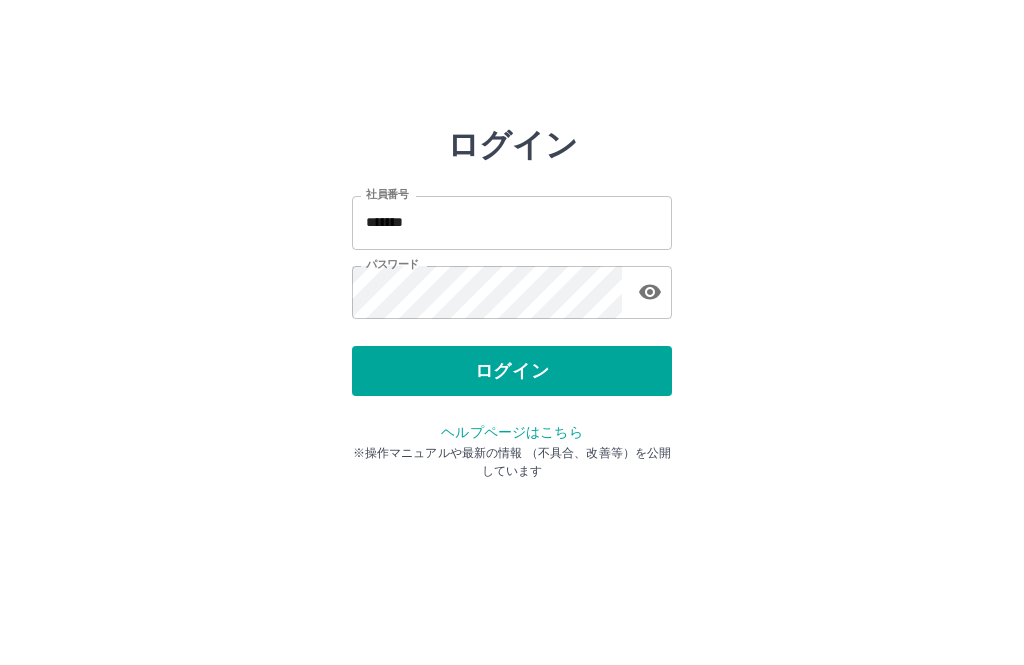 click on "ログイン" at bounding box center [512, 371] 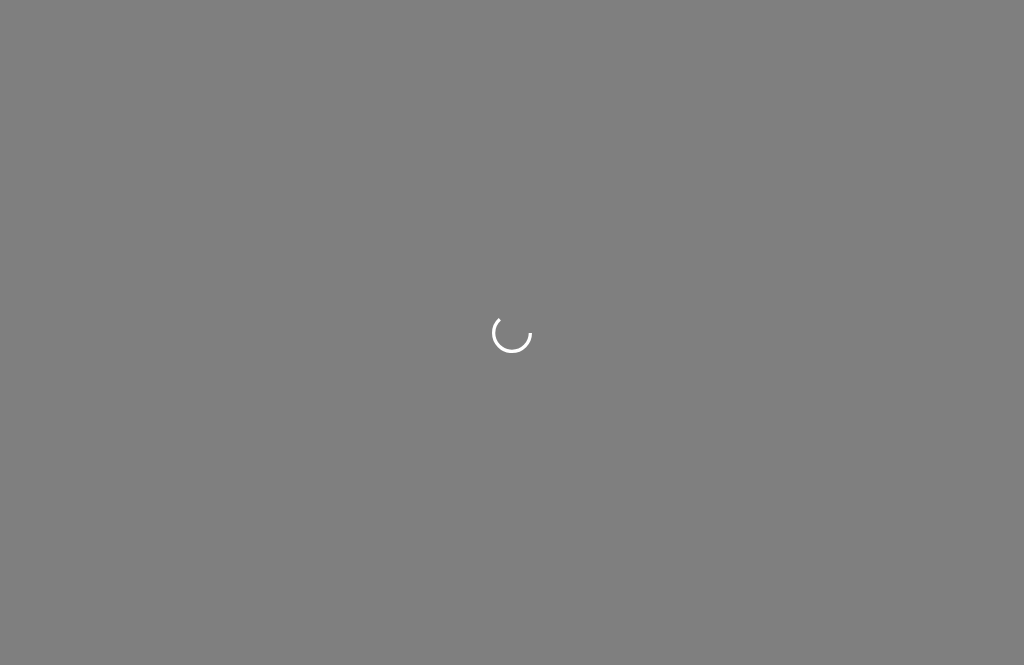 scroll, scrollTop: 0, scrollLeft: 0, axis: both 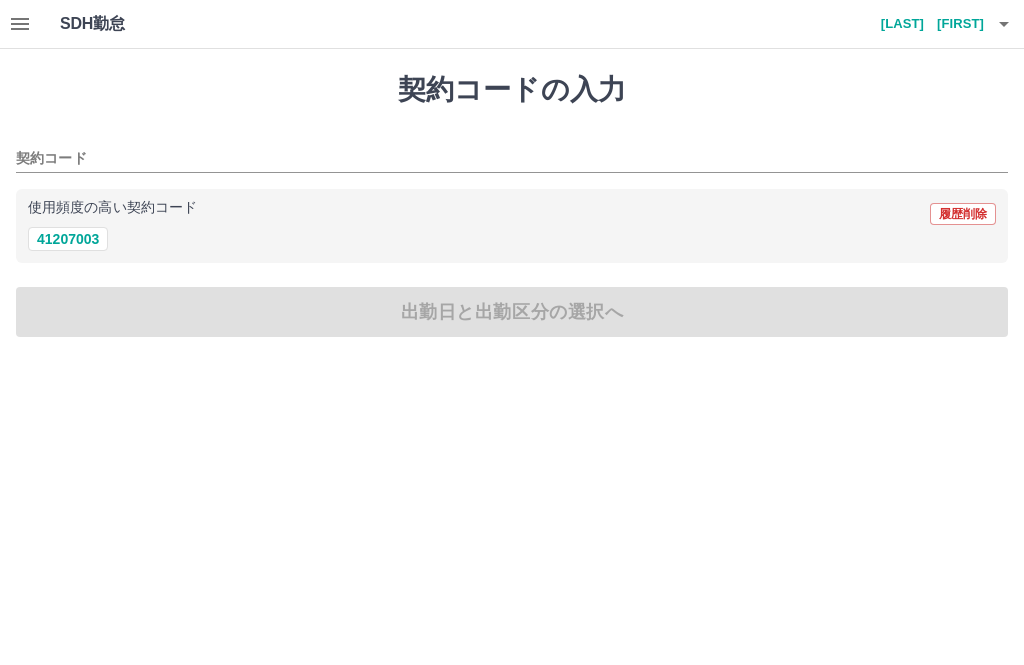 click on "41207003" at bounding box center (68, 239) 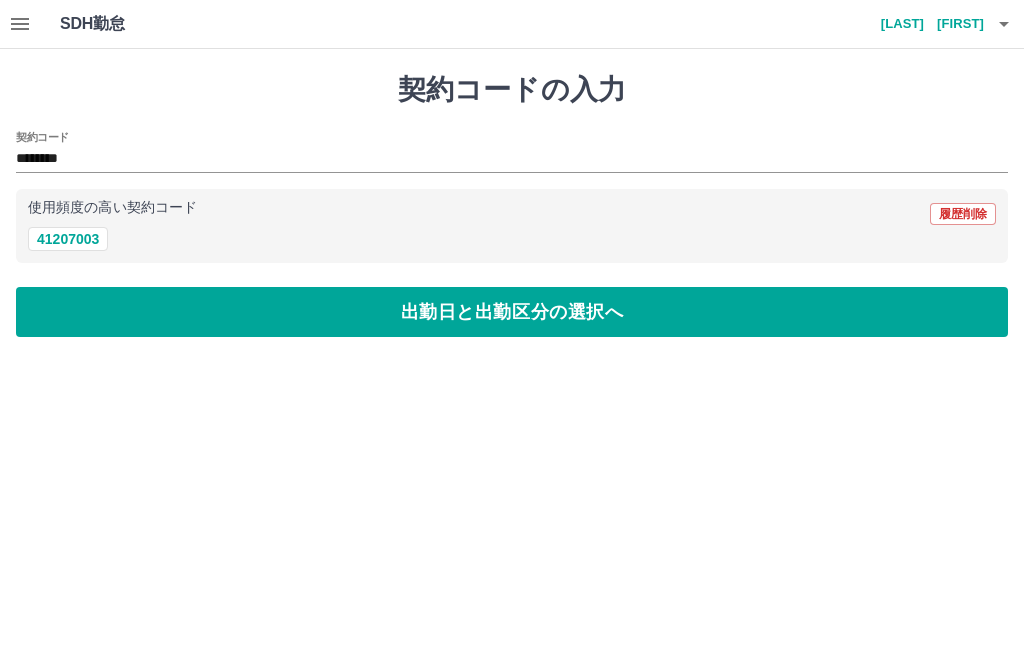 click on "出勤日と出勤区分の選択へ" at bounding box center (512, 312) 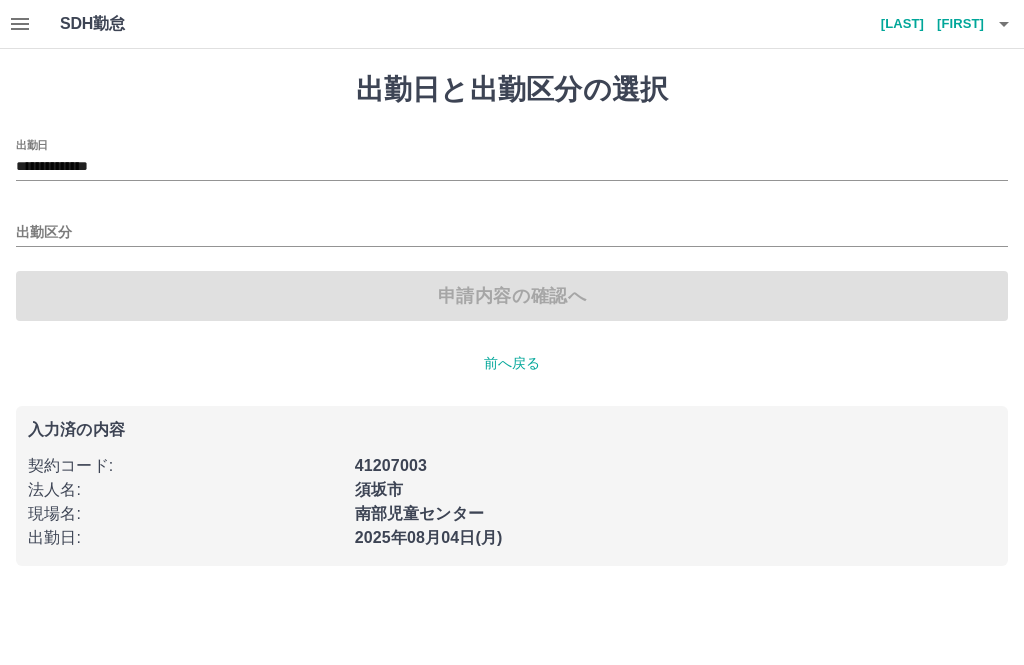 click on "**********" at bounding box center (512, 167) 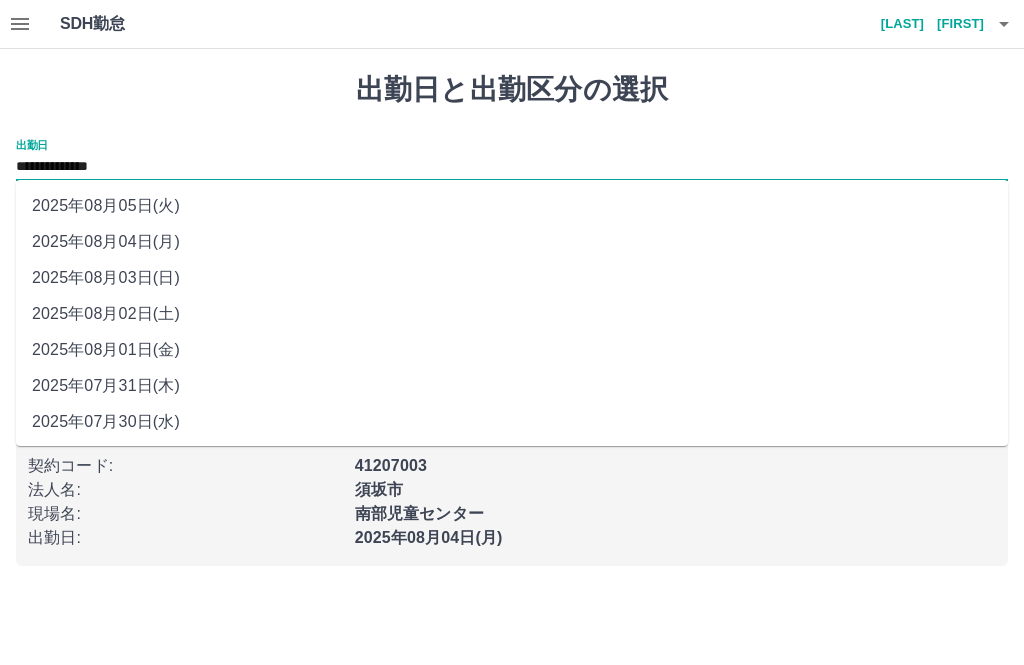 click on "2025年08月01日(金)" at bounding box center (512, 350) 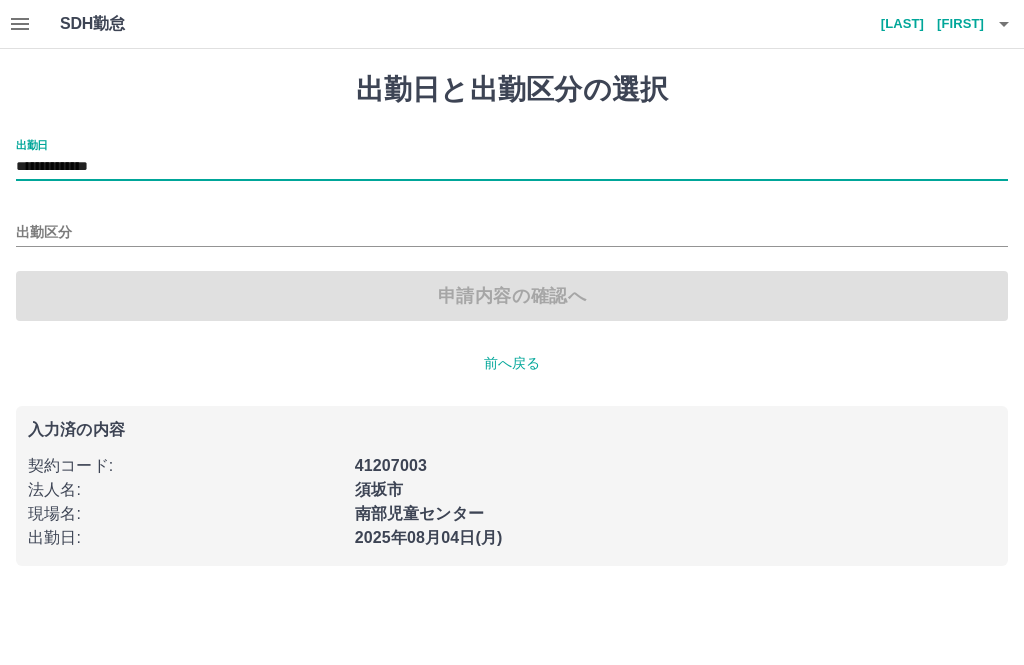 type on "**********" 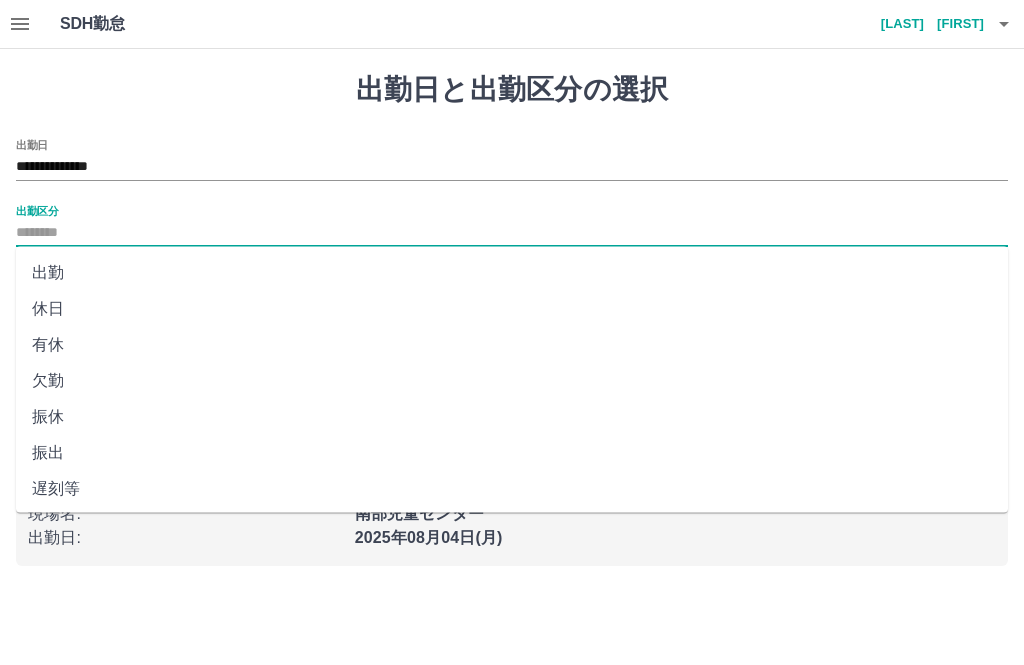 click on "出勤" at bounding box center (512, 273) 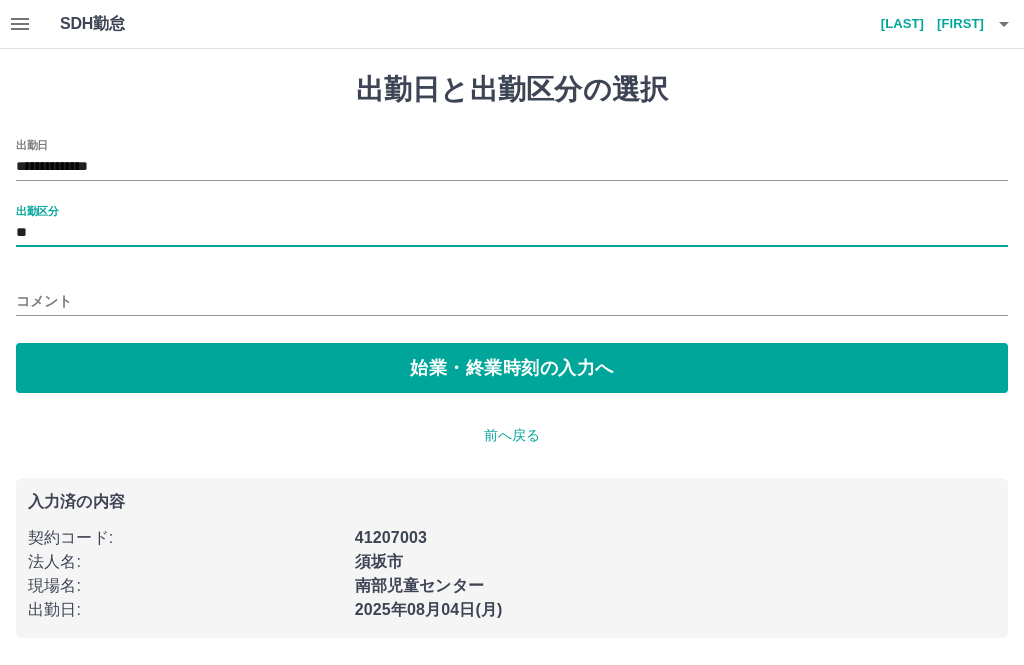 click on "始業・終業時刻の入力へ" at bounding box center (512, 368) 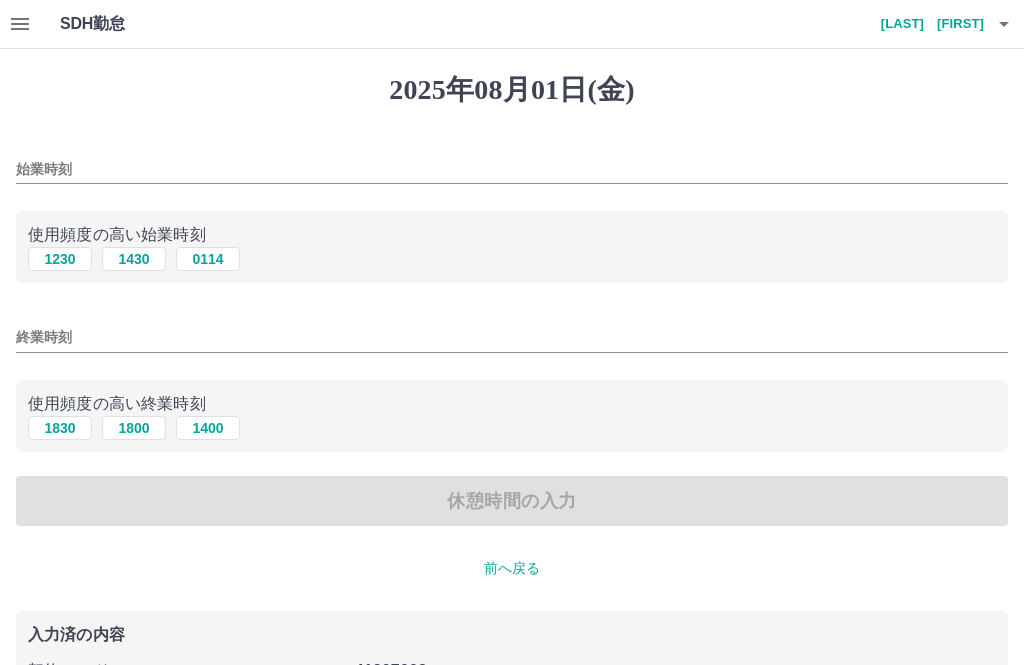 click on "1230" at bounding box center (60, 259) 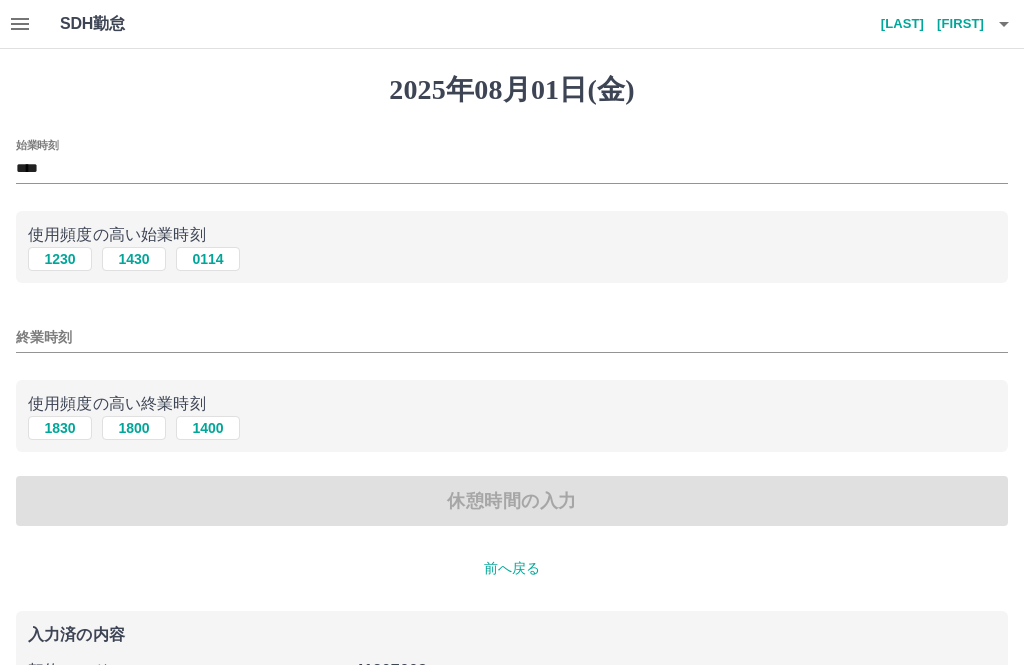 click on "1830" at bounding box center [60, 428] 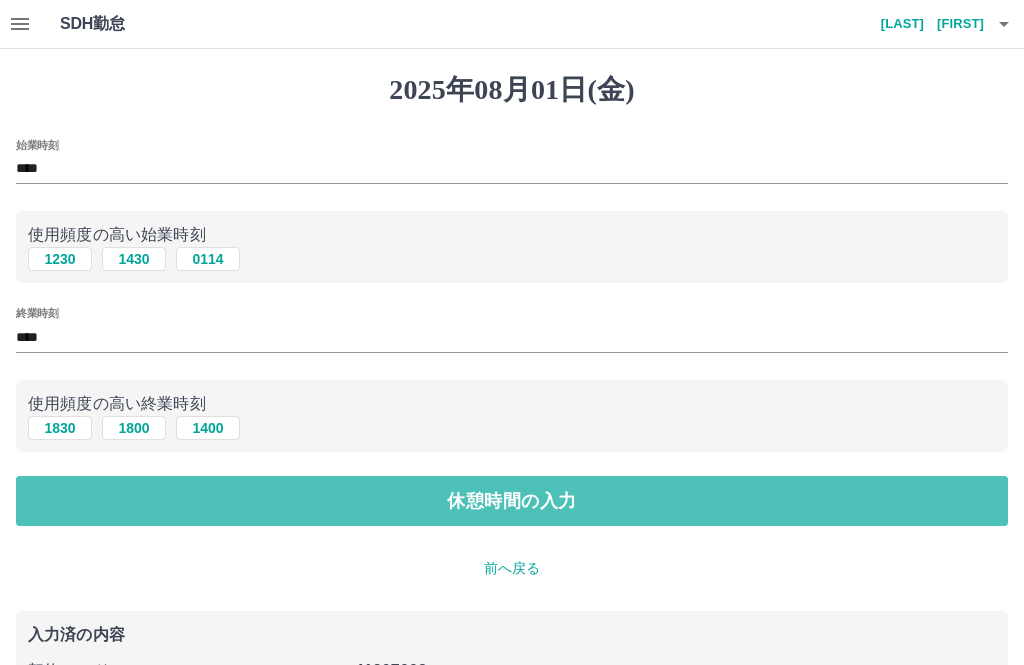 click on "休憩時間の入力" at bounding box center (512, 501) 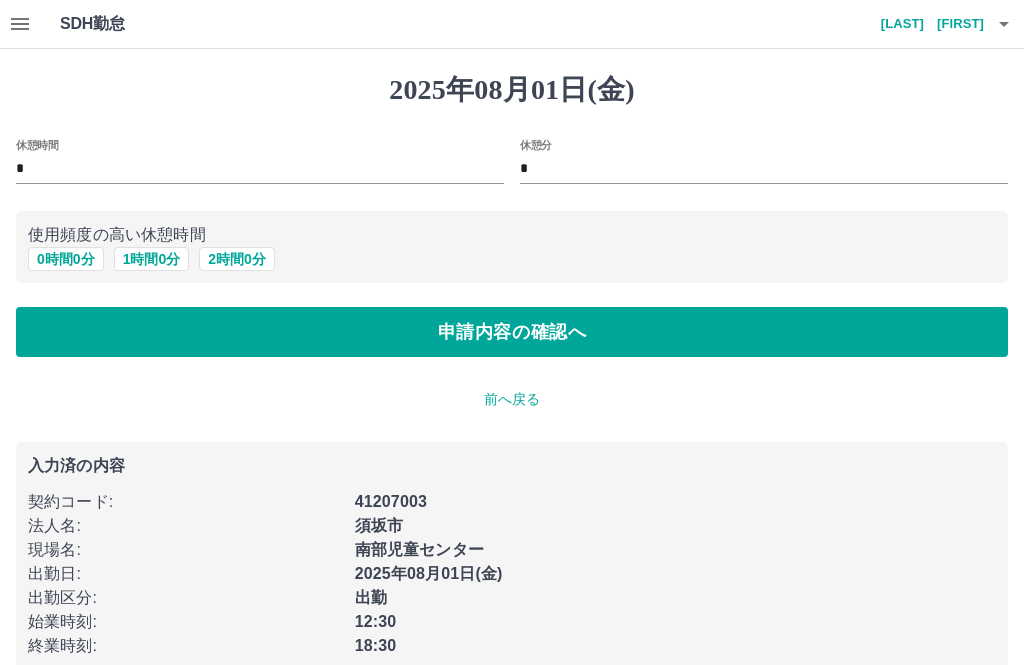 click on "0 時間 0 分" at bounding box center [66, 259] 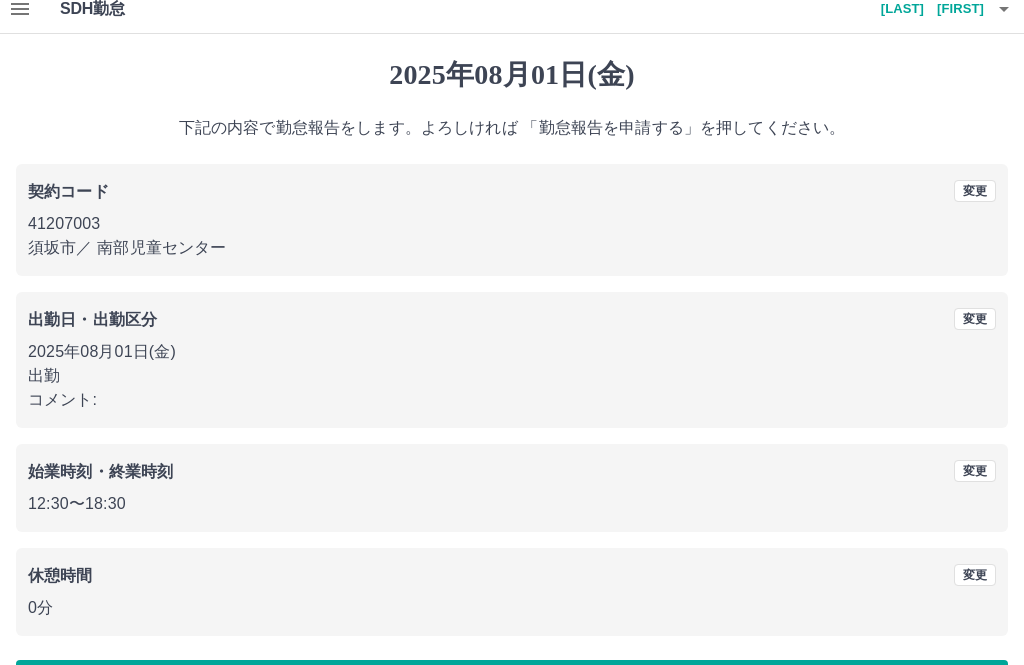 scroll, scrollTop: 19, scrollLeft: 0, axis: vertical 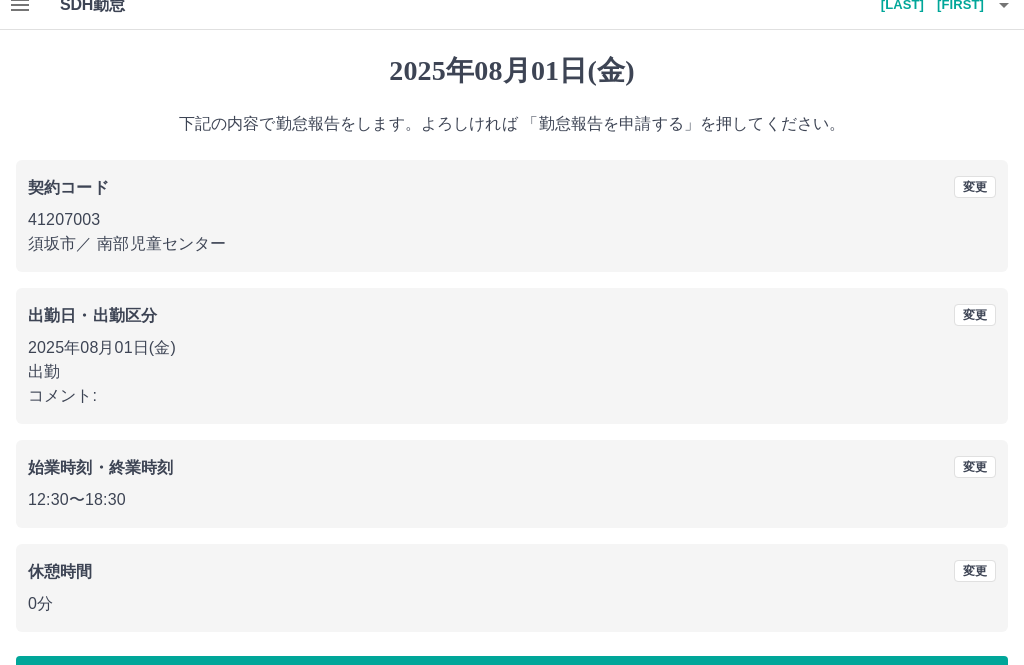 click on "勤怠報告を申請する" at bounding box center [512, 681] 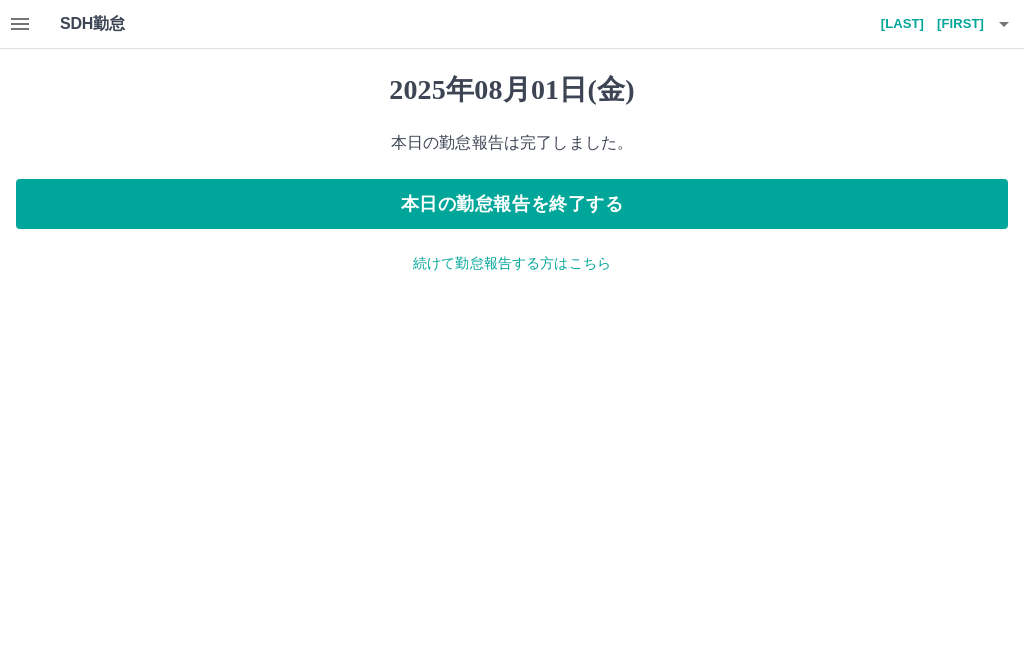 click on "本日の勤怠報告を終了する" at bounding box center [512, 204] 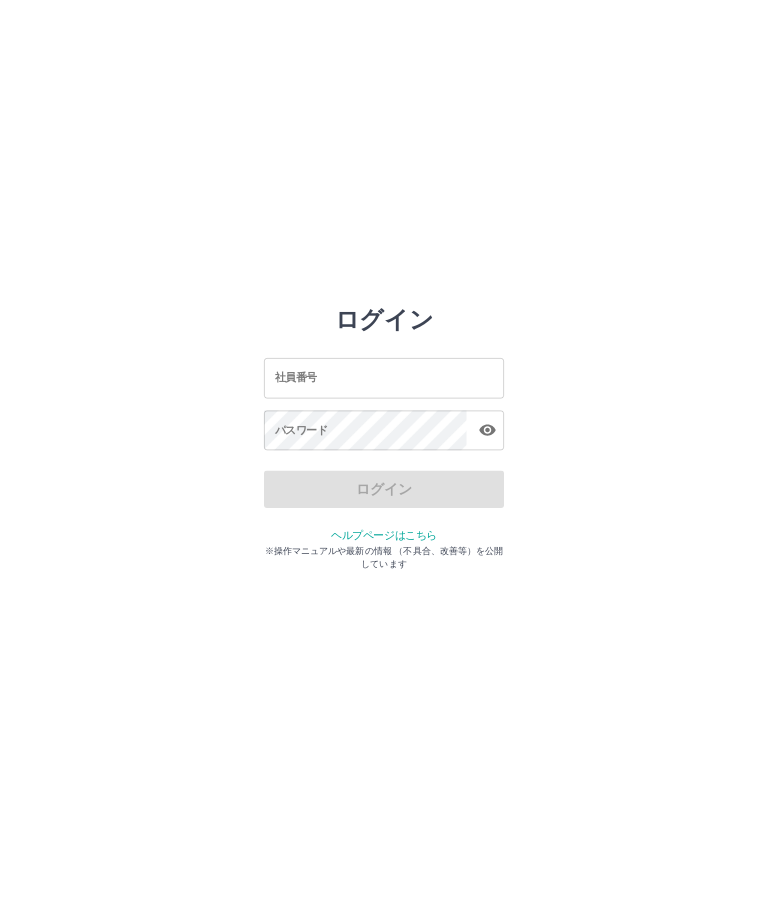 scroll, scrollTop: 0, scrollLeft: 0, axis: both 